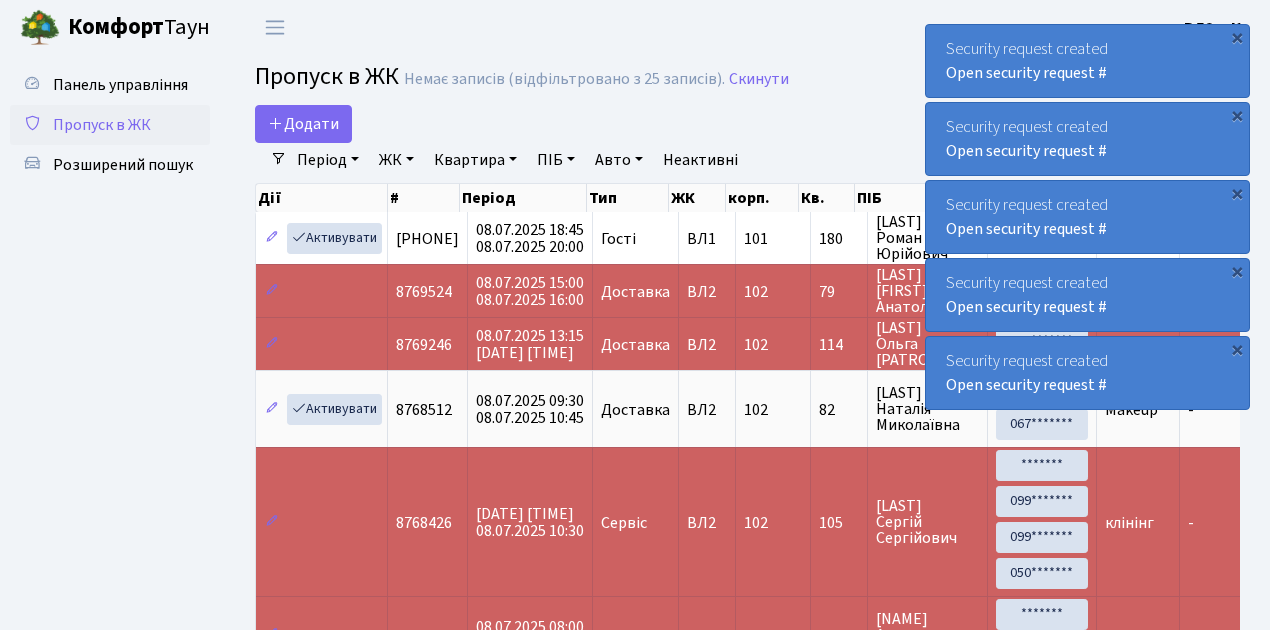 scroll, scrollTop: 0, scrollLeft: 0, axis: both 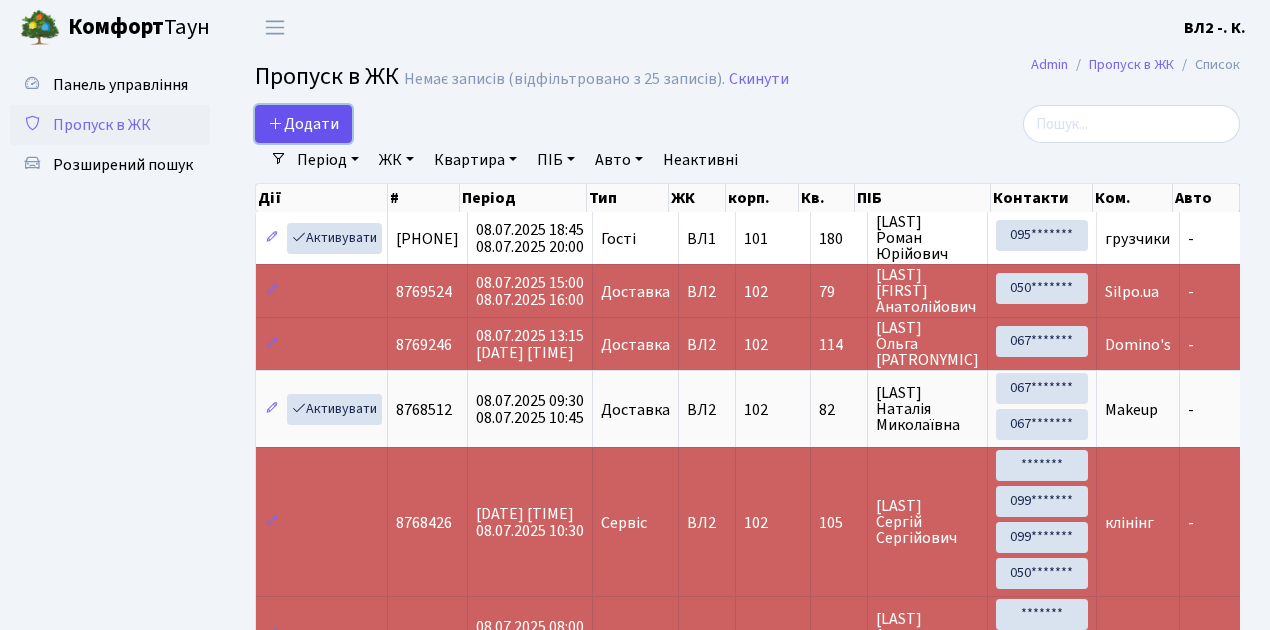 click on "Додати" at bounding box center (303, 124) 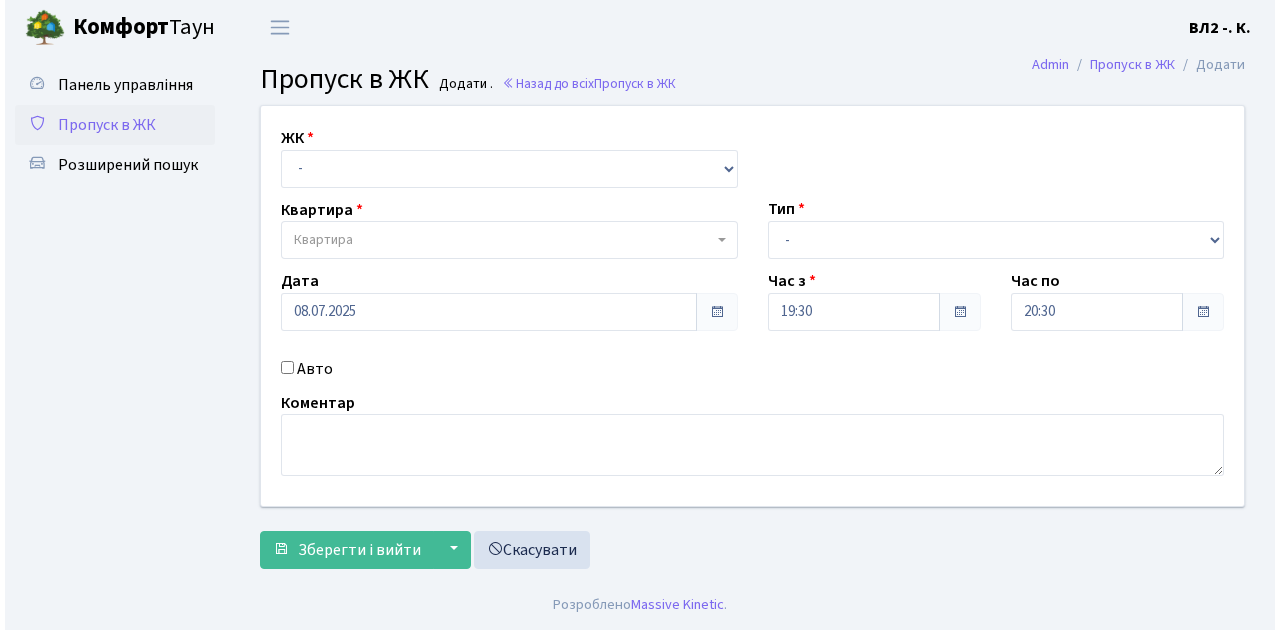 scroll, scrollTop: 0, scrollLeft: 0, axis: both 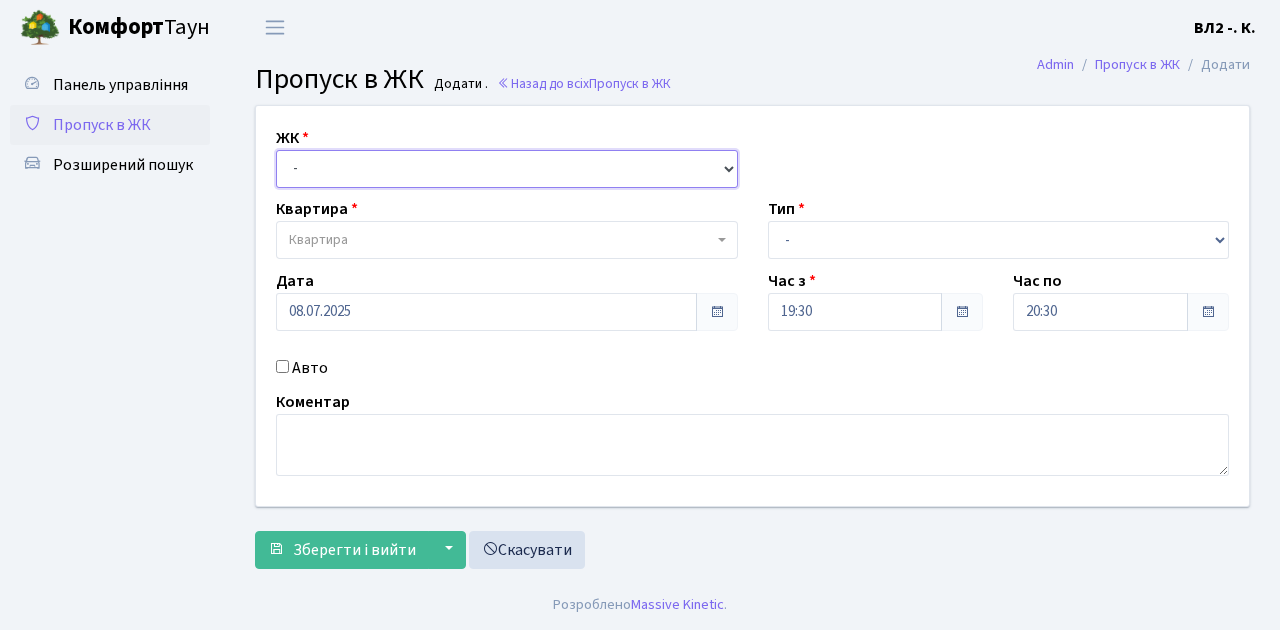 click on "-
ВЛ1, [STREET], [NUMBER]/[NUMBER]
ВЛ2, [STREET], [NUMBER]
ВЛ3, [STREET], [NUMBER]/[NUMBER]" at bounding box center (507, 169) 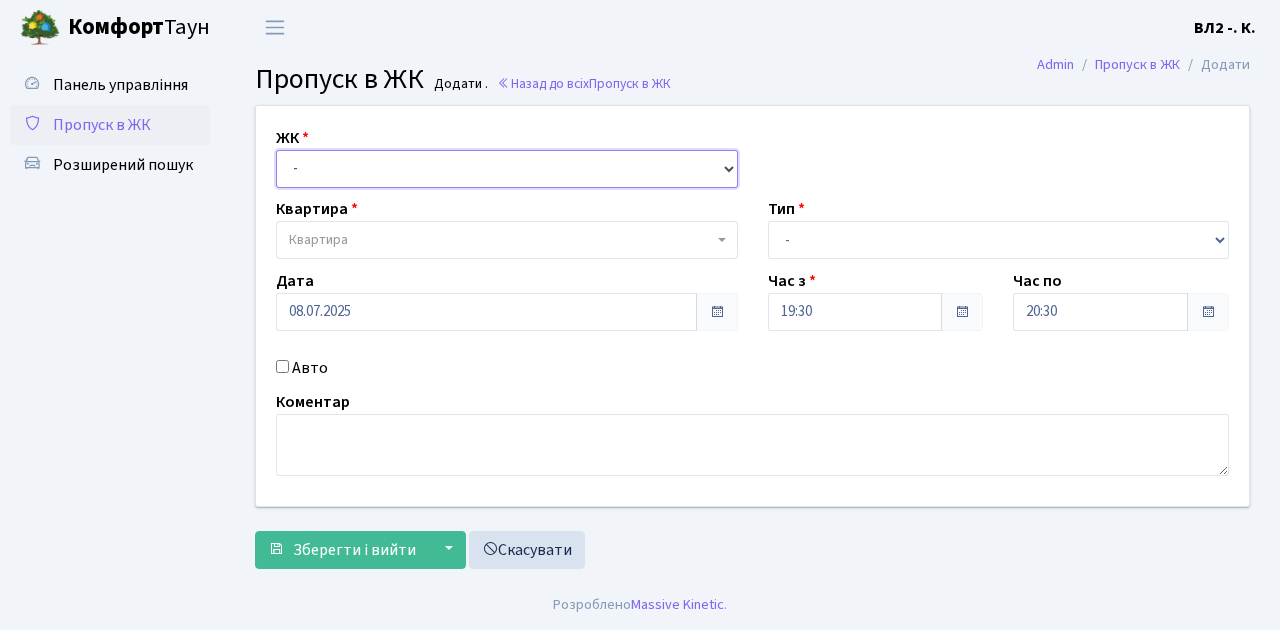 select on "317" 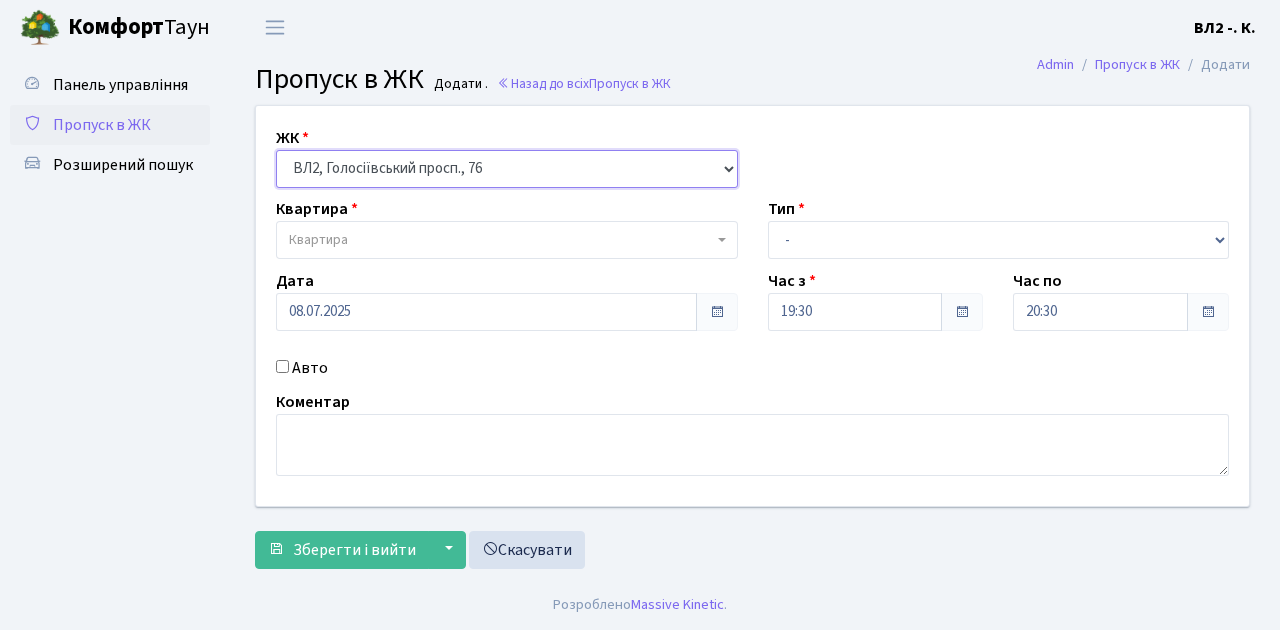 click on "-
ВЛ1, [STREET], [NUMBER]/[NUMBER]
ВЛ2, [STREET], [NUMBER]
ВЛ3, [STREET], [NUMBER]/[NUMBER]" at bounding box center [507, 169] 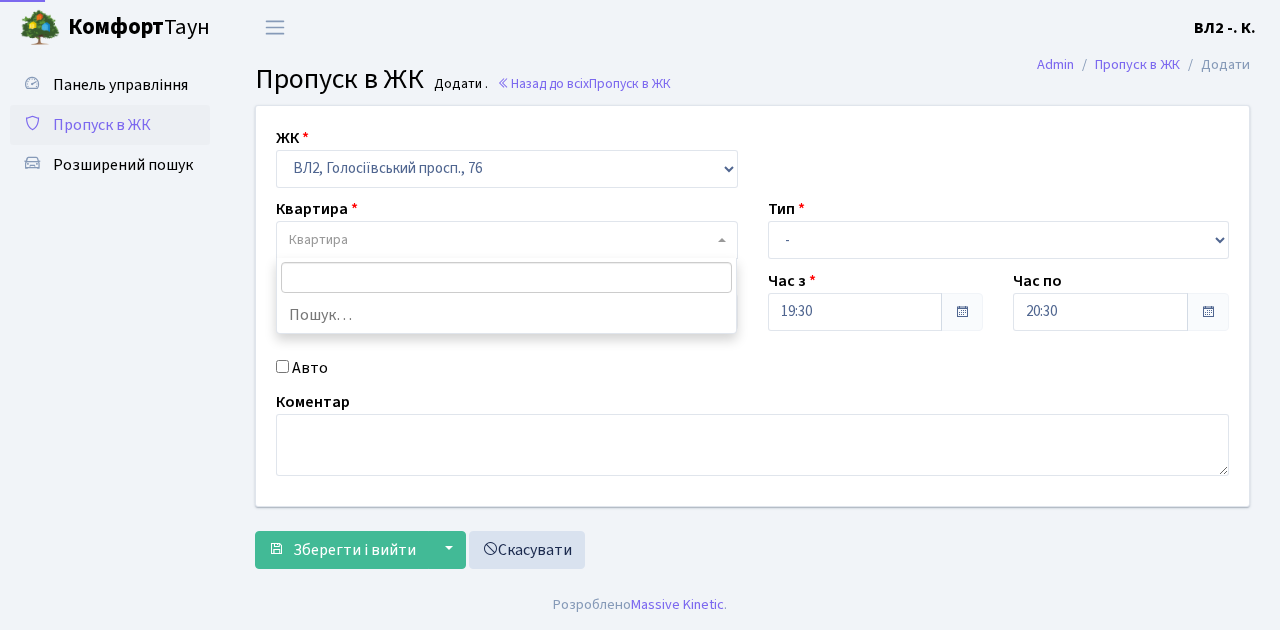 click on "Квартира" at bounding box center (507, 240) 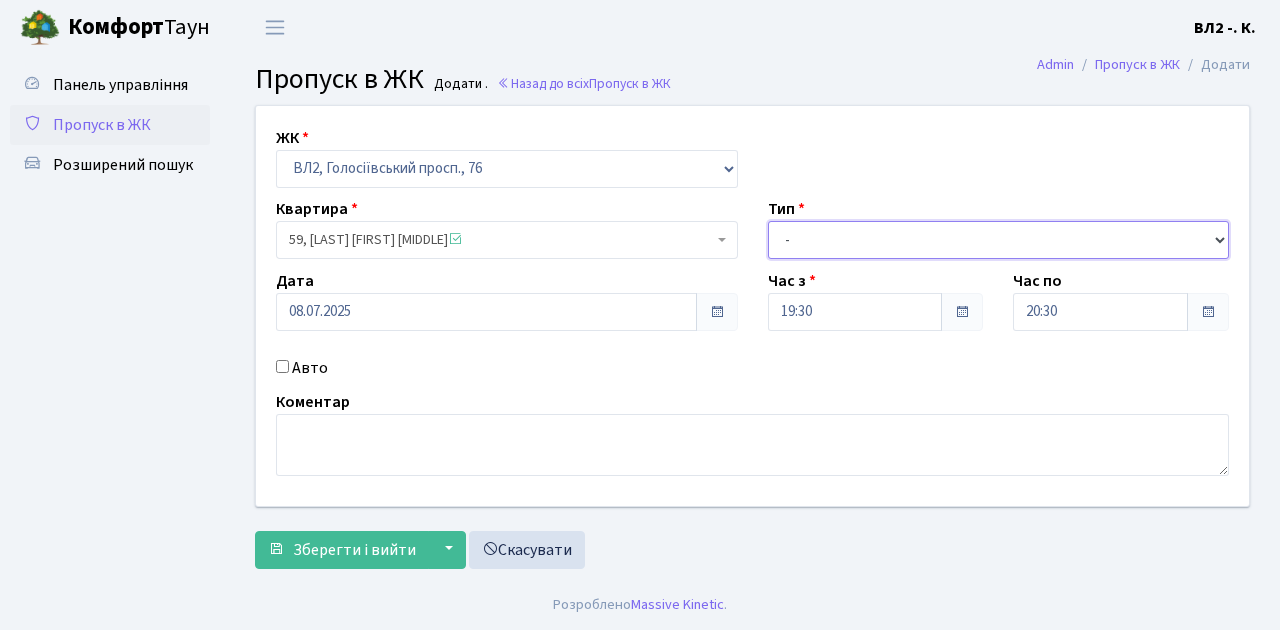 click on "-
Доставка
Таксі
Гості
Сервіс" at bounding box center (999, 240) 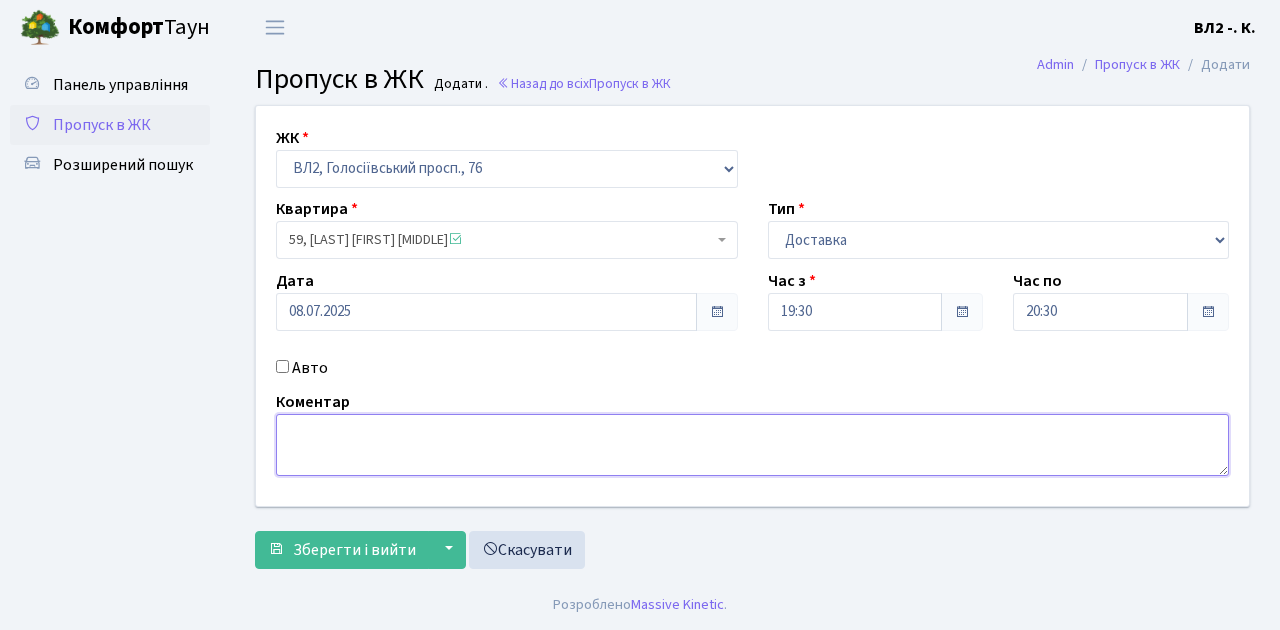 click at bounding box center [752, 445] 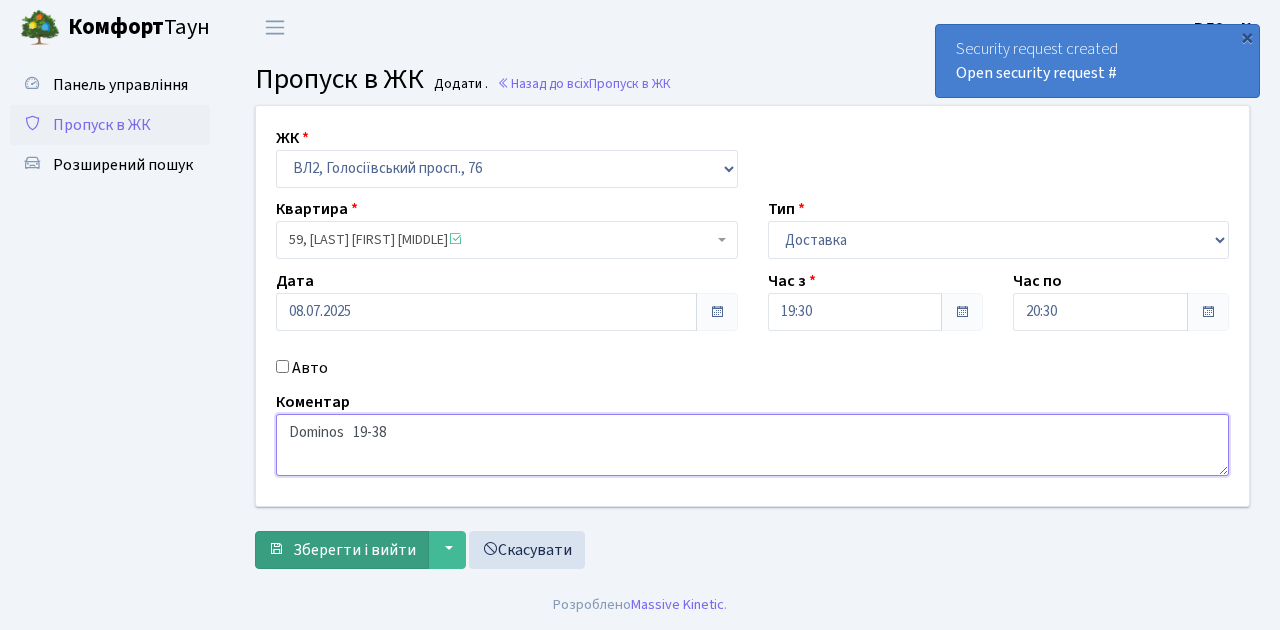 type on "Dominos   19-38" 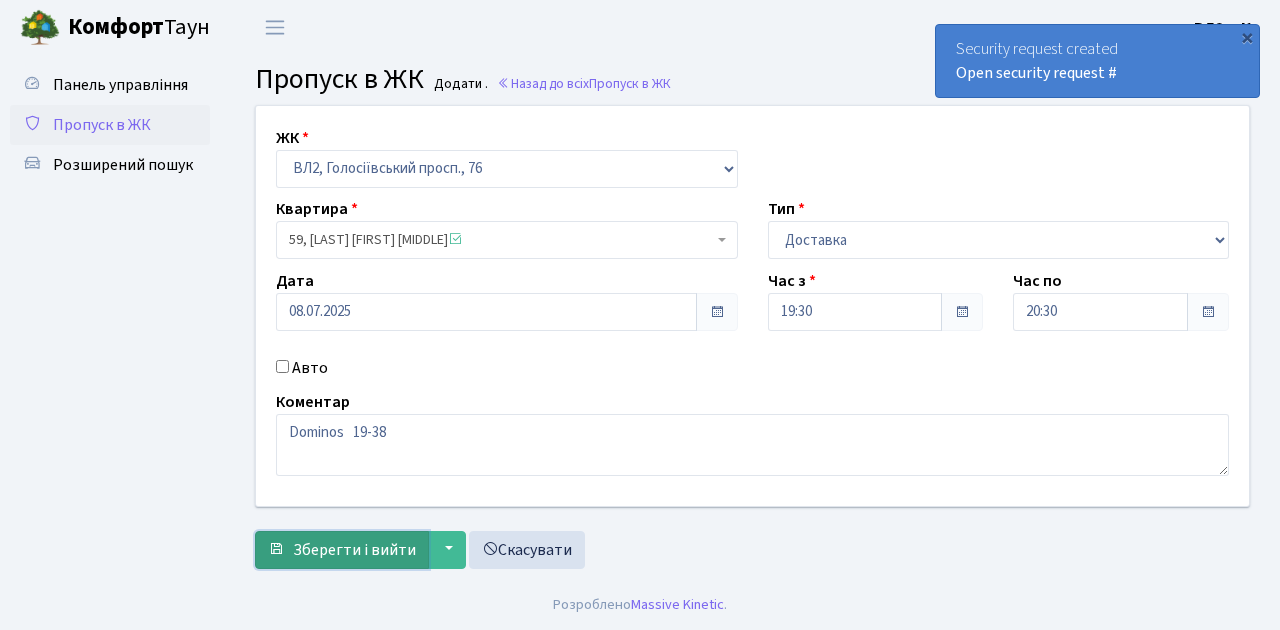 click on "Зберегти і вийти" at bounding box center (354, 550) 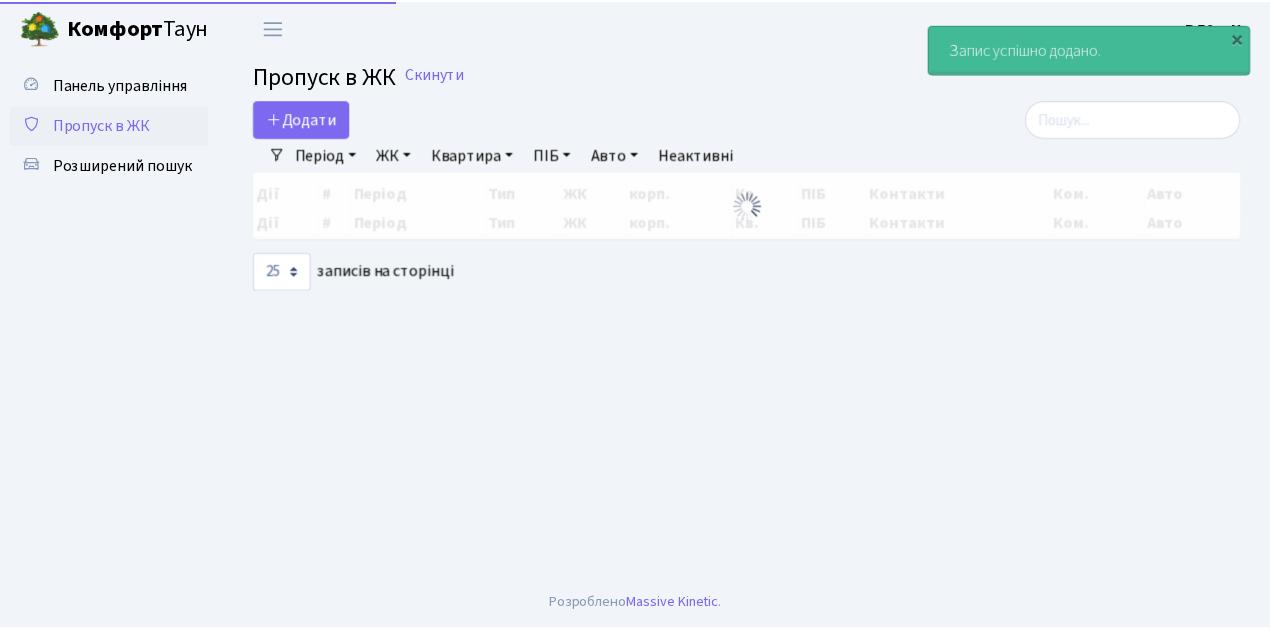 scroll, scrollTop: 0, scrollLeft: 0, axis: both 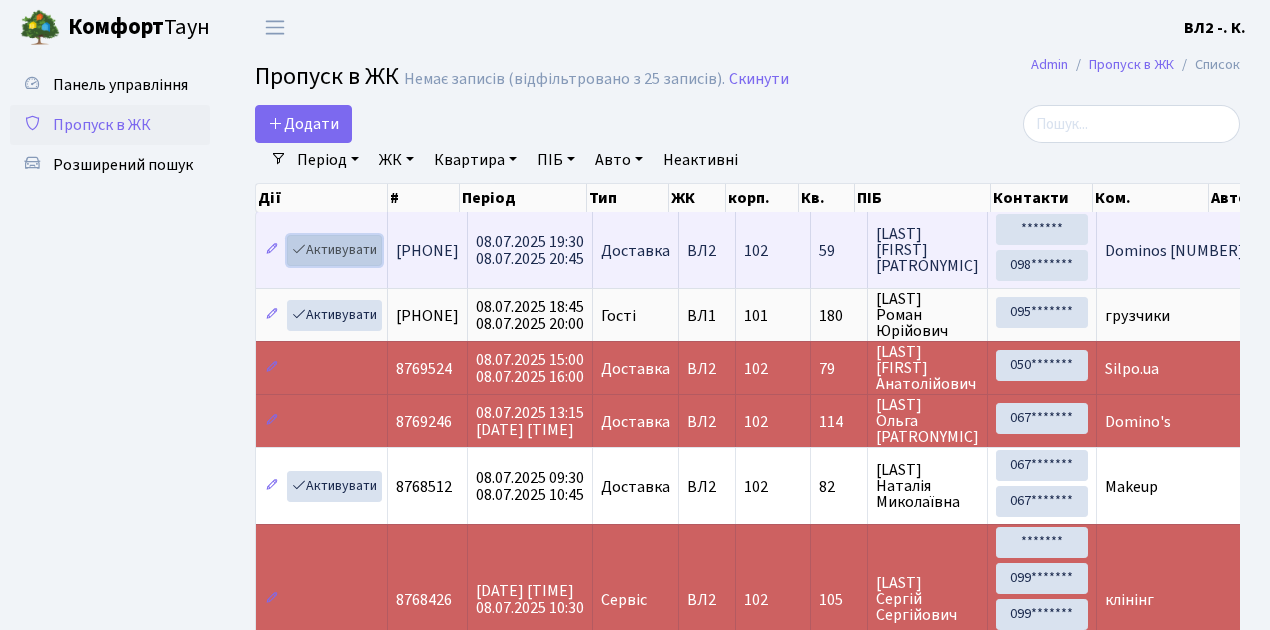 click on "Активувати" at bounding box center (334, 250) 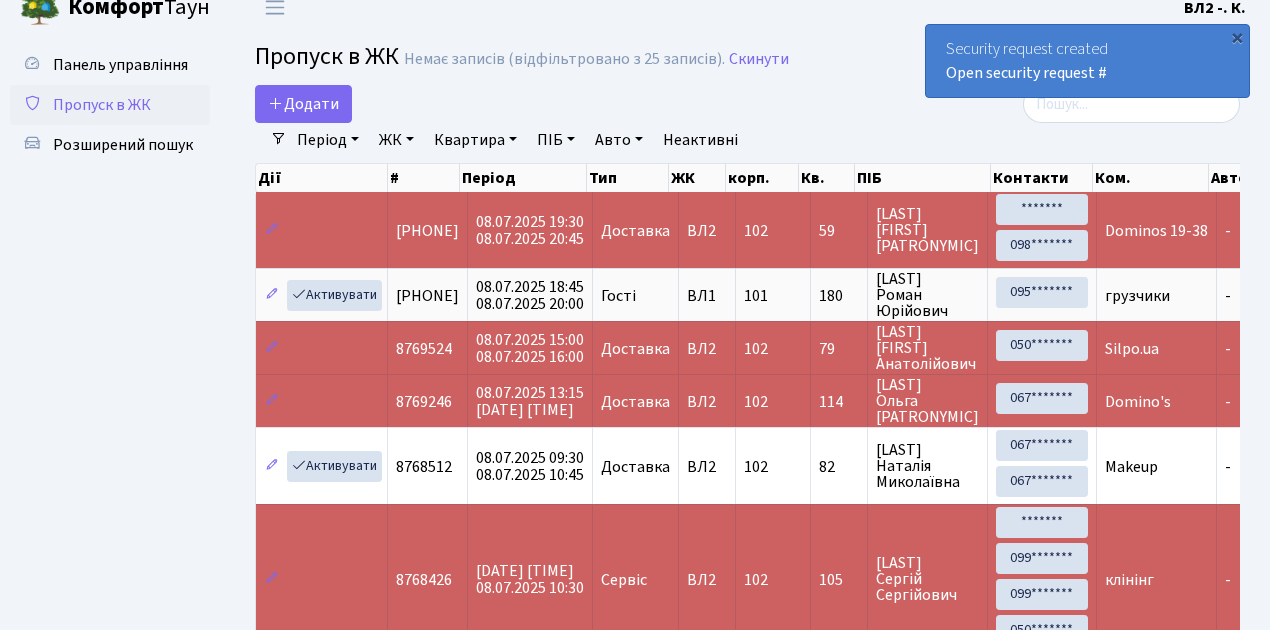 scroll, scrollTop: 0, scrollLeft: 0, axis: both 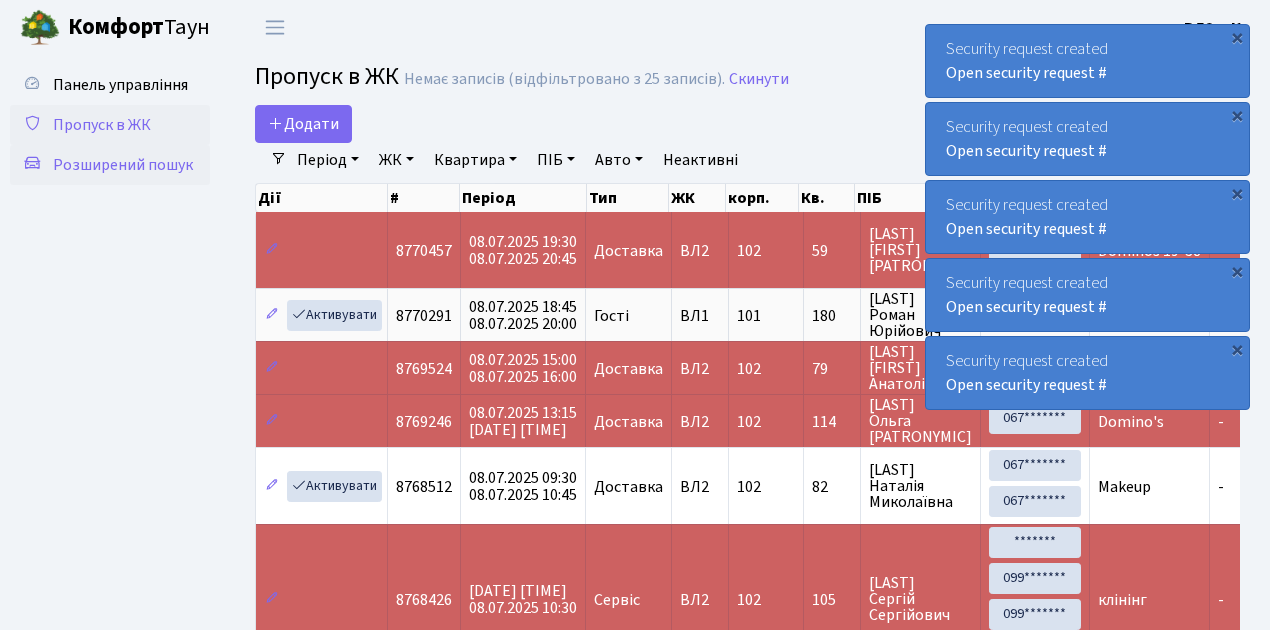 click on "Розширений пошук" at bounding box center (123, 165) 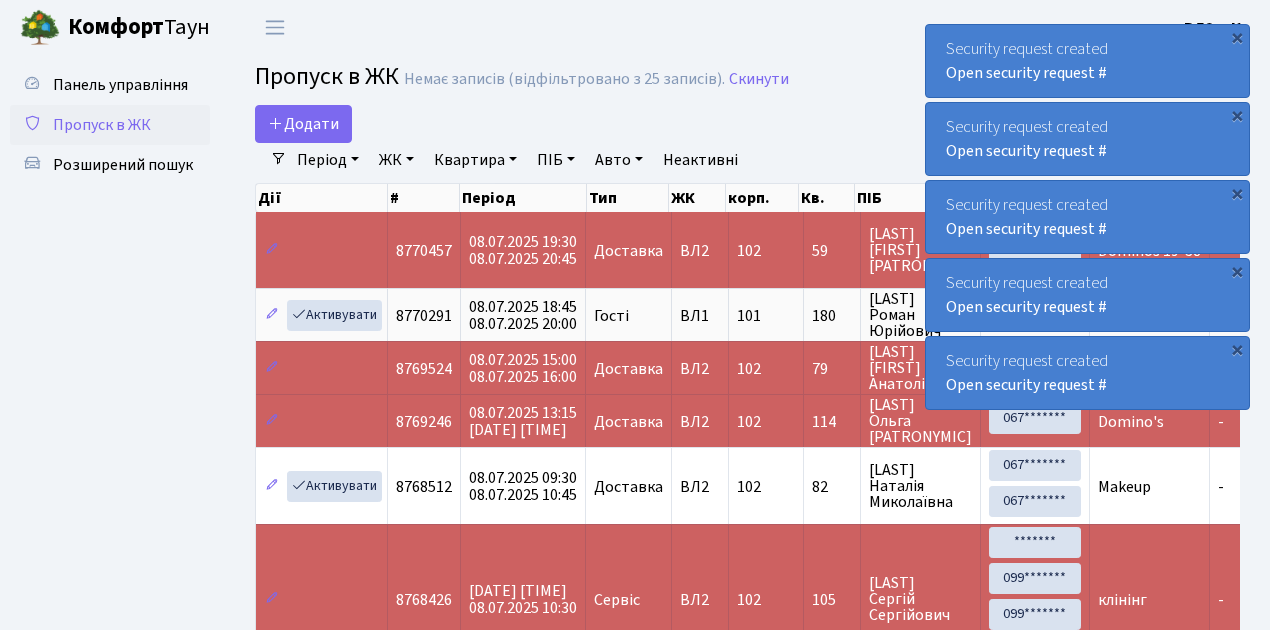 click on "Пропуск в ЖК" at bounding box center (102, 125) 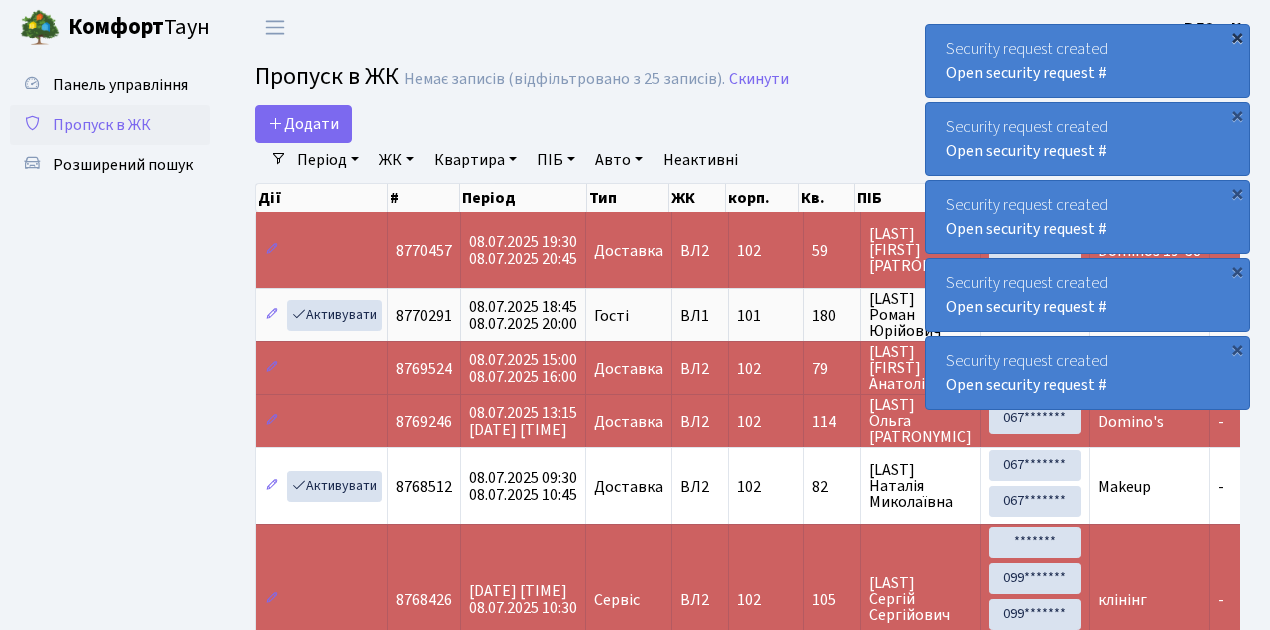 click on "×" at bounding box center [1237, 37] 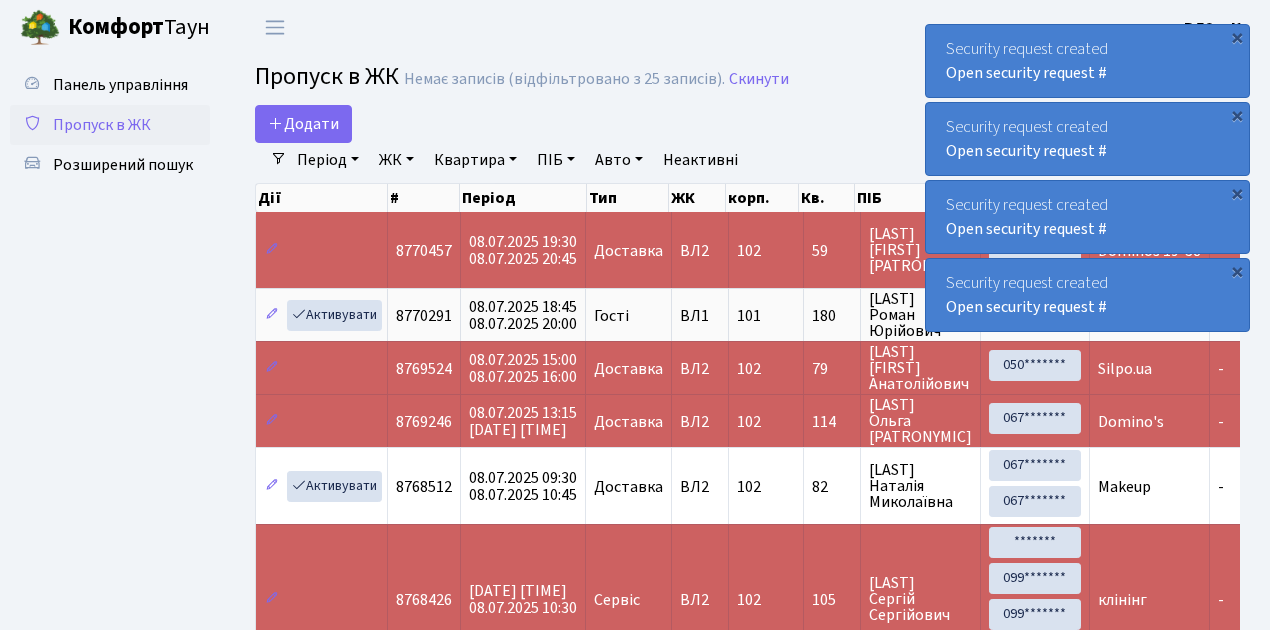 click on "×" at bounding box center [1237, 37] 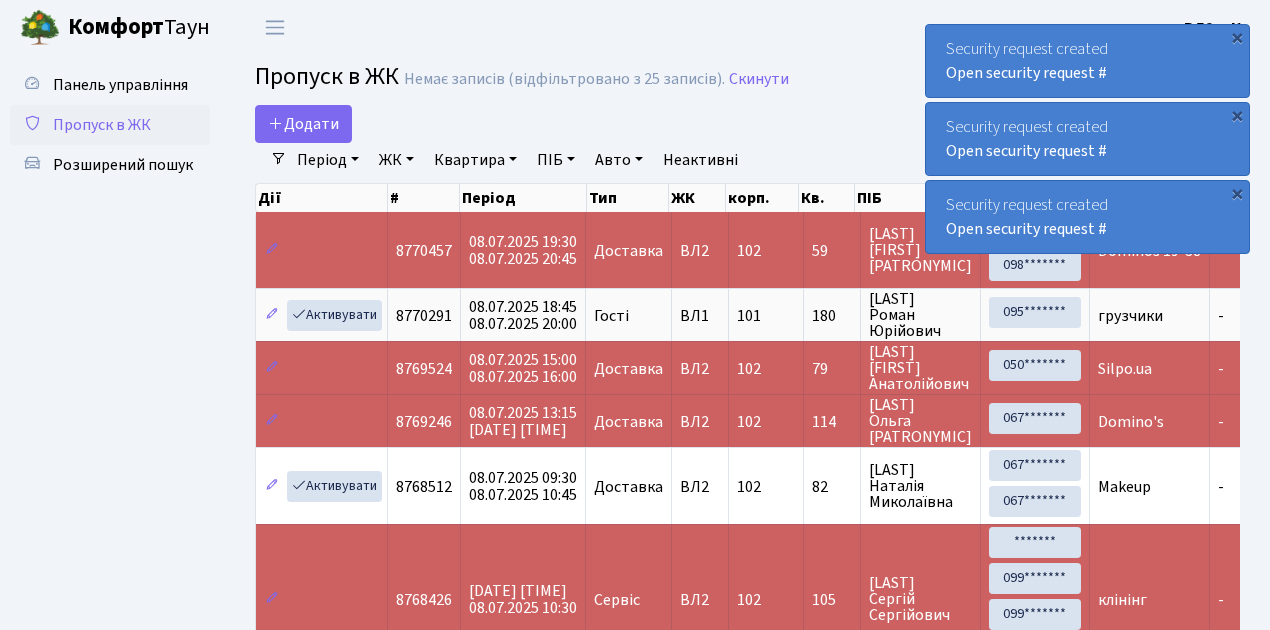 click on "×" at bounding box center [1237, 37] 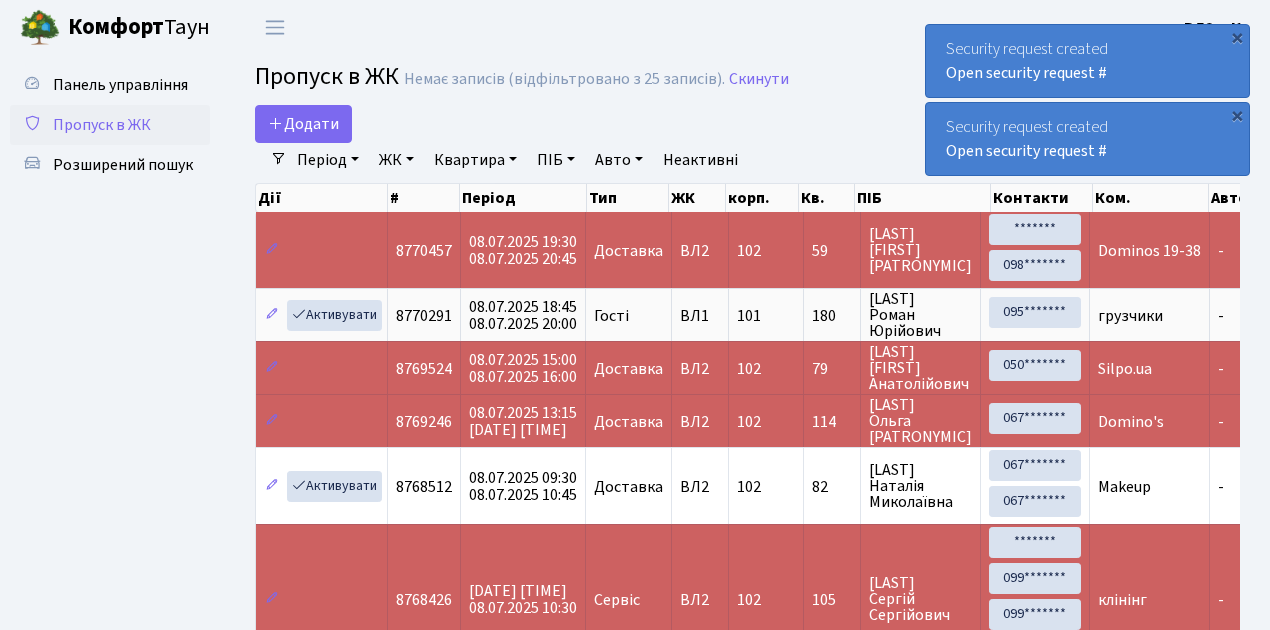 click on "×" at bounding box center (1237, 37) 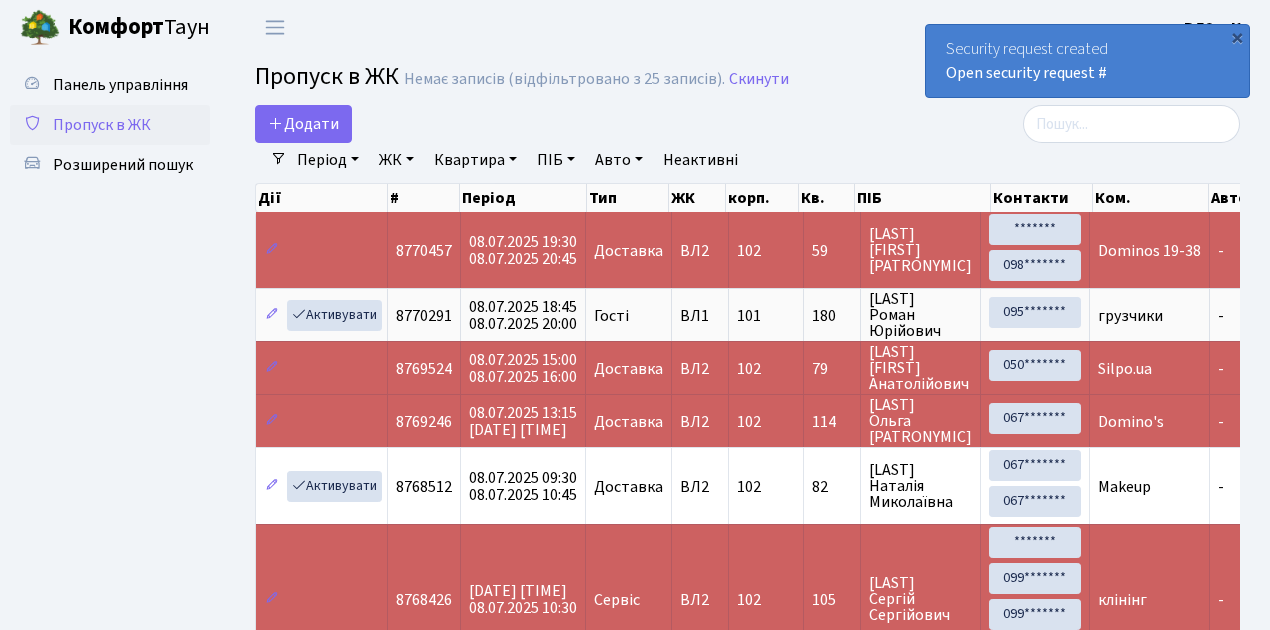 click on "×" at bounding box center [1237, 37] 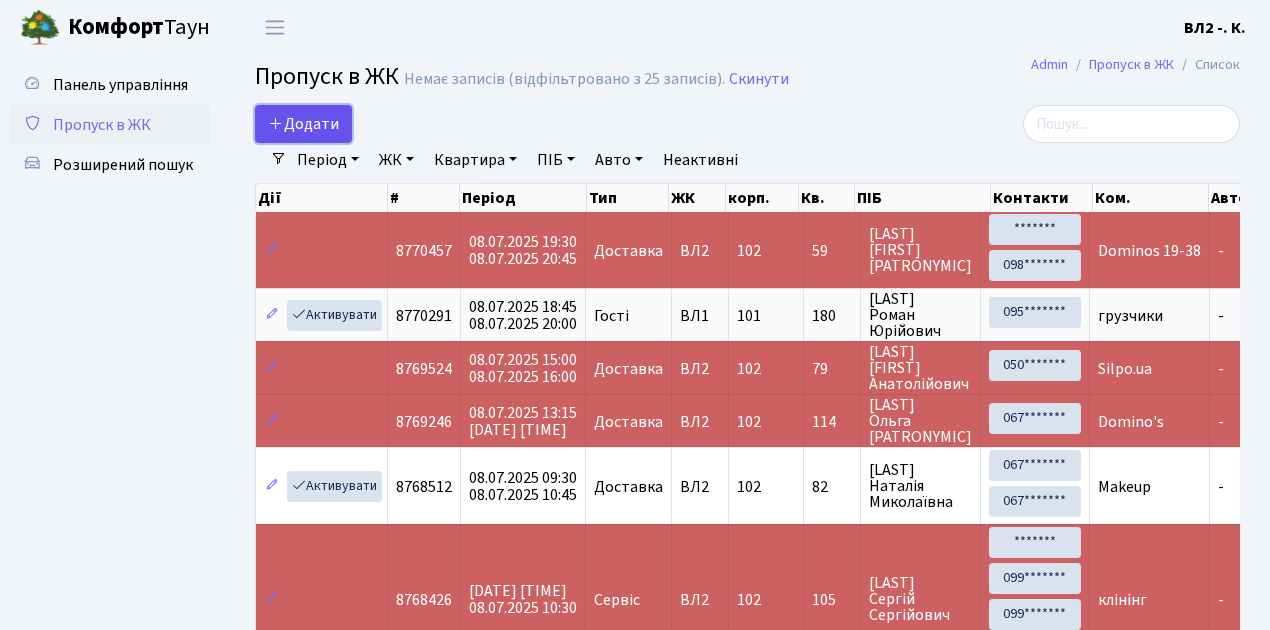 click on "Додати" at bounding box center (303, 124) 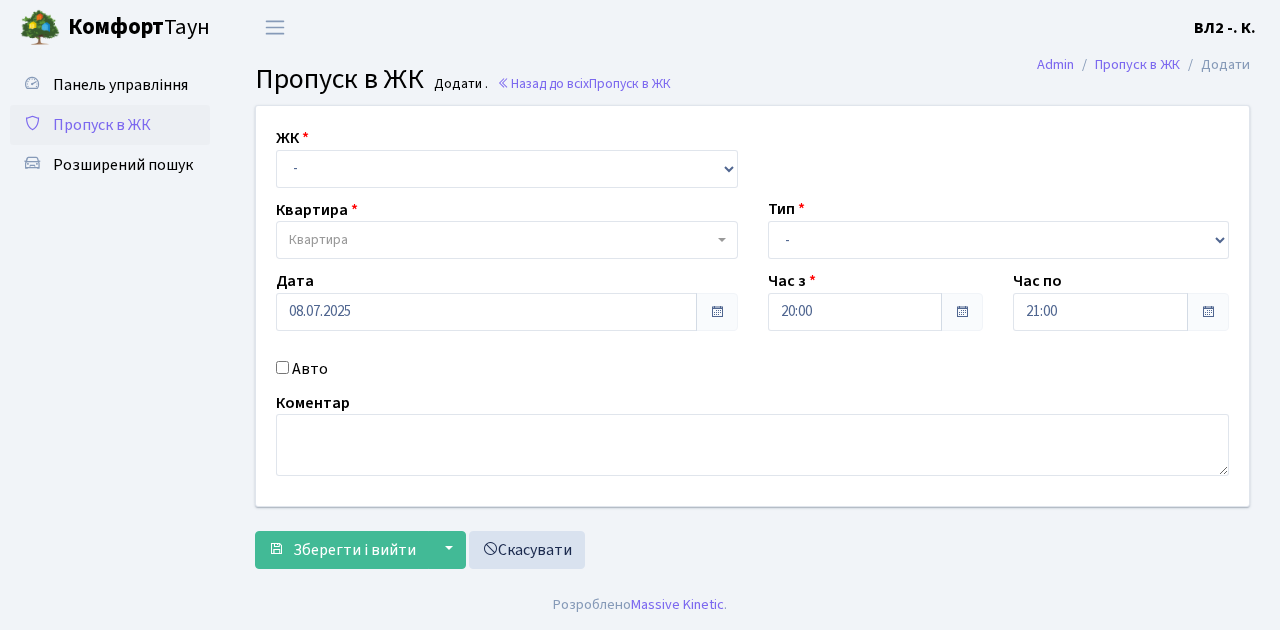 scroll, scrollTop: 0, scrollLeft: 0, axis: both 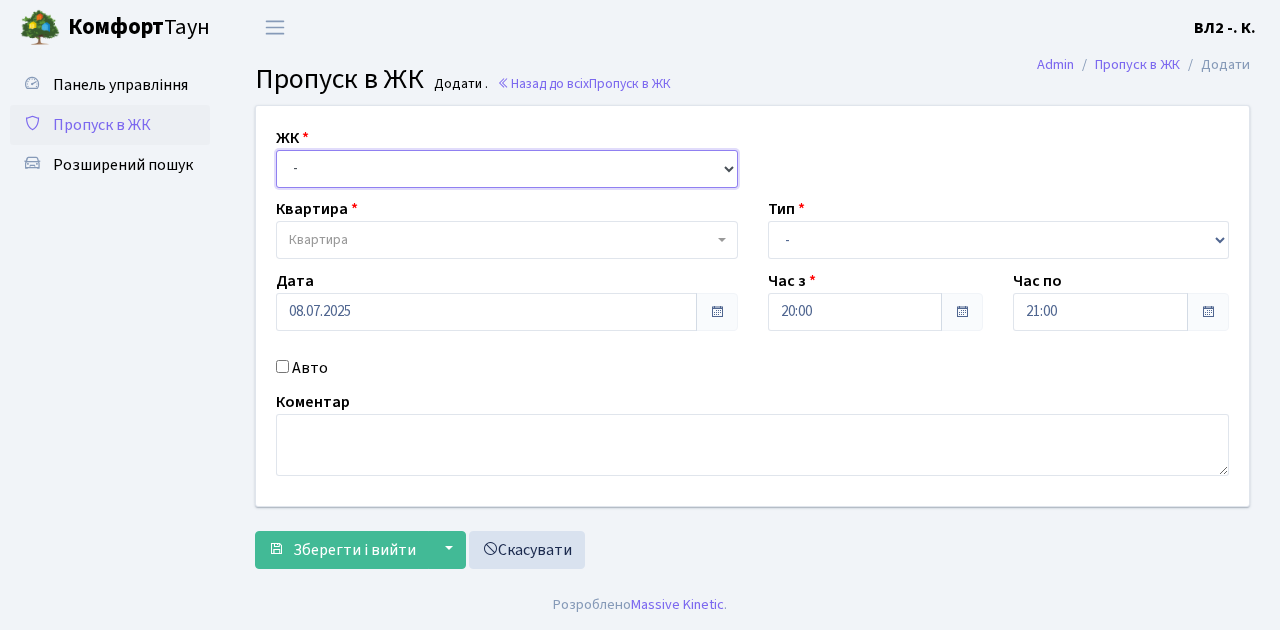 click on "-
ВЛ1, Ужгородський пров., 4/1
ВЛ2, Голосіївський просп., 76
ВЛ3, пр.Голосіївський, 78/2" at bounding box center [507, 169] 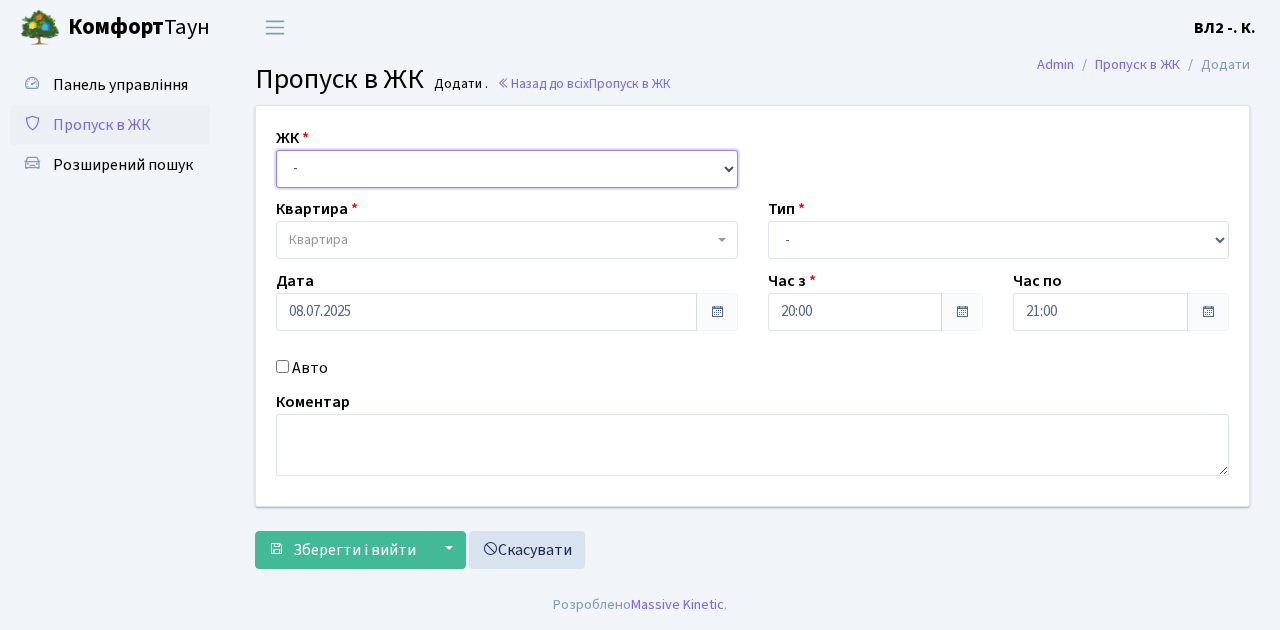 select on "317" 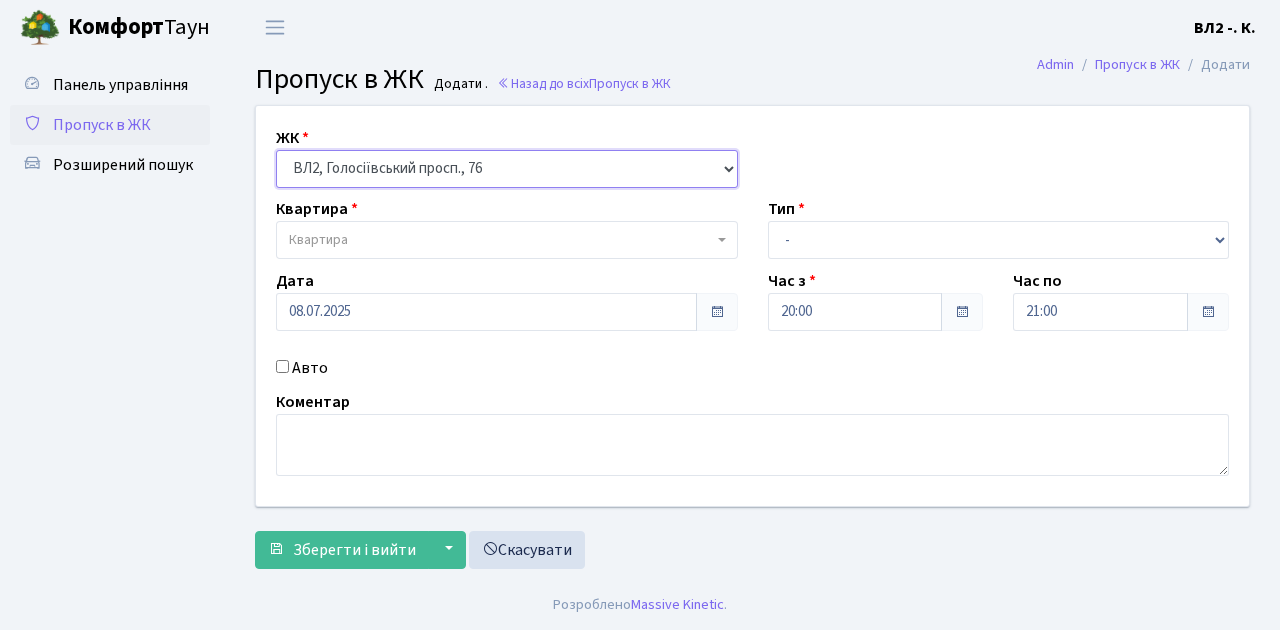 click on "-
ВЛ1, Ужгородський пров., 4/1
ВЛ2, Голосіївський просп., 76
ВЛ3, пр.Голосіївський, 78/2" at bounding box center [507, 169] 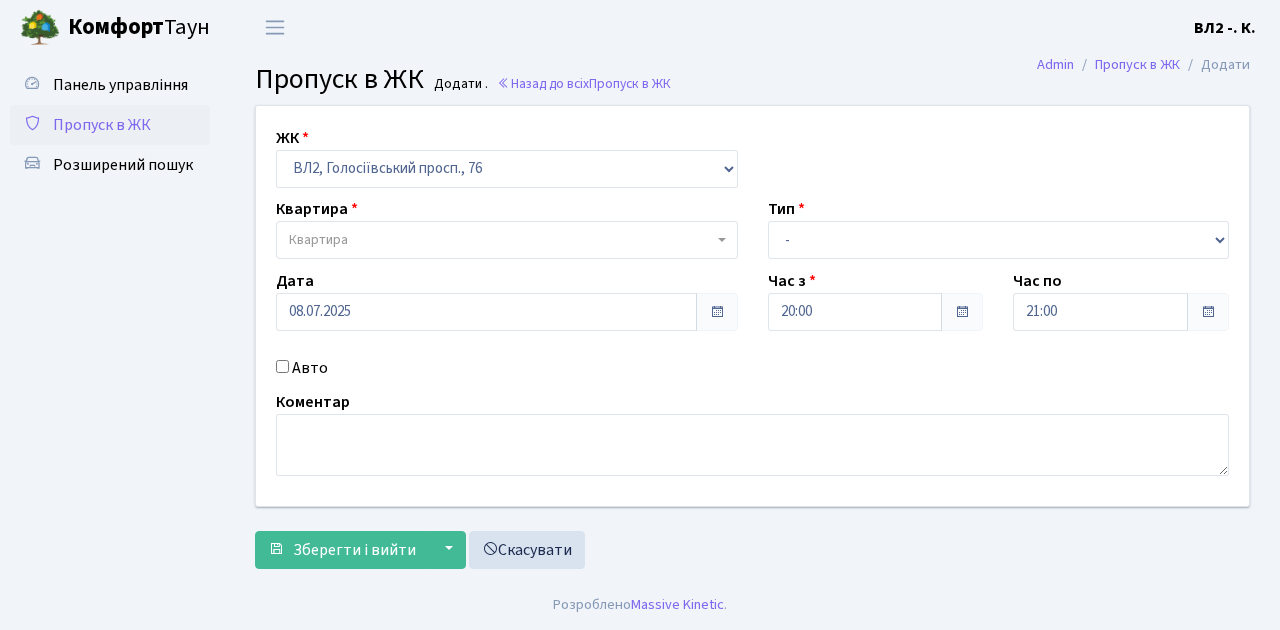 click at bounding box center [724, 240] 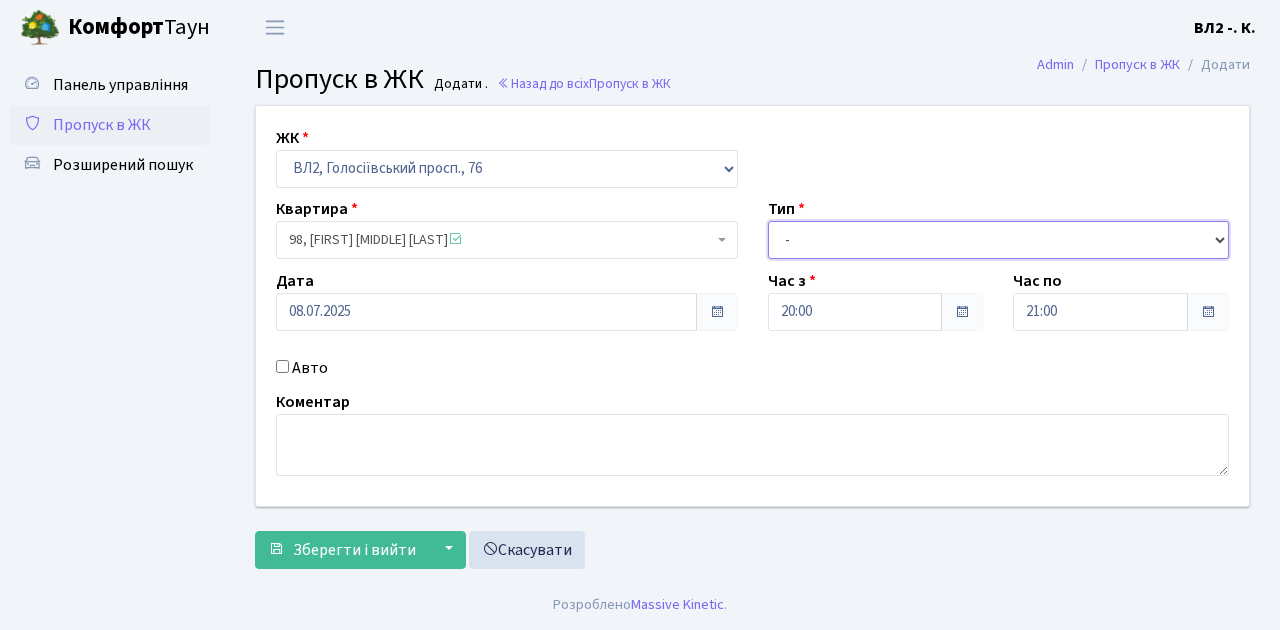 click on "-
Доставка
Таксі
Гості
Сервіс" at bounding box center (999, 240) 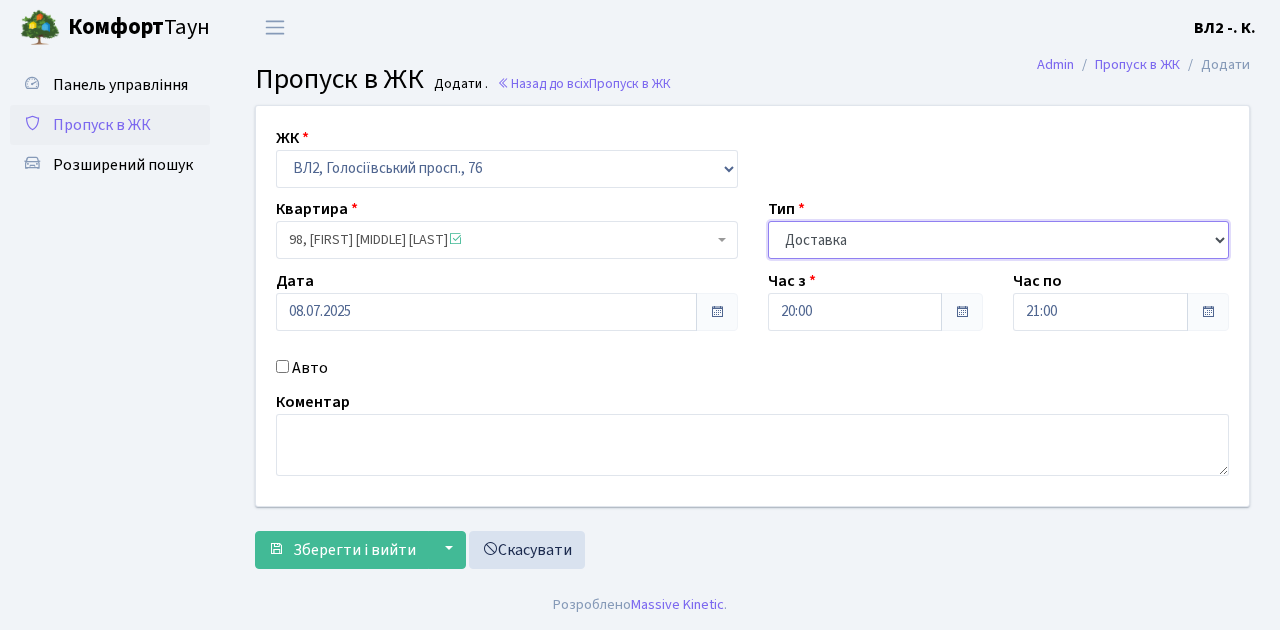 click on "-
Доставка
Таксі
Гості
Сервіс" at bounding box center [999, 240] 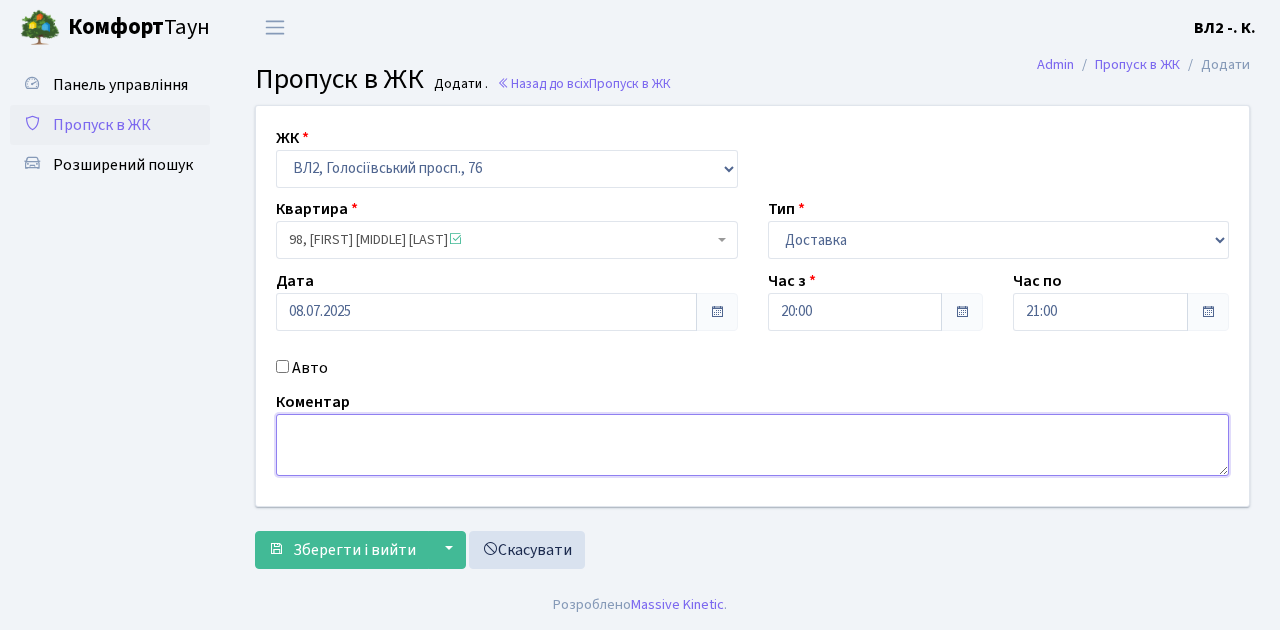 click at bounding box center [752, 445] 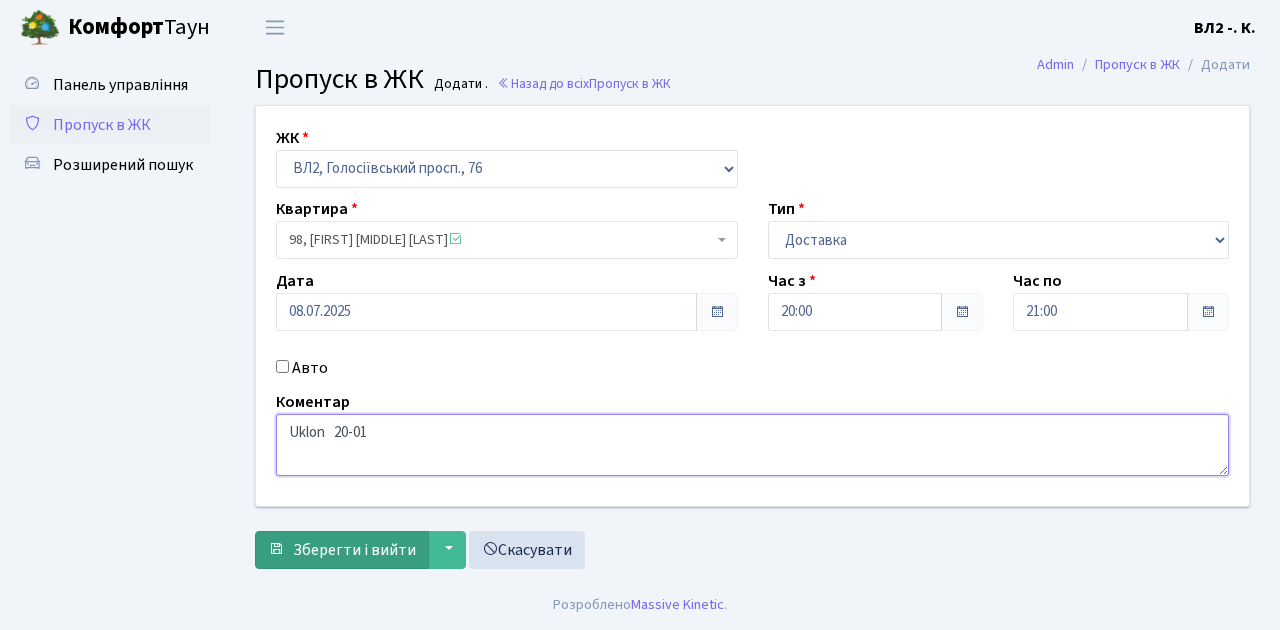 type on "Uklon [DATE]" 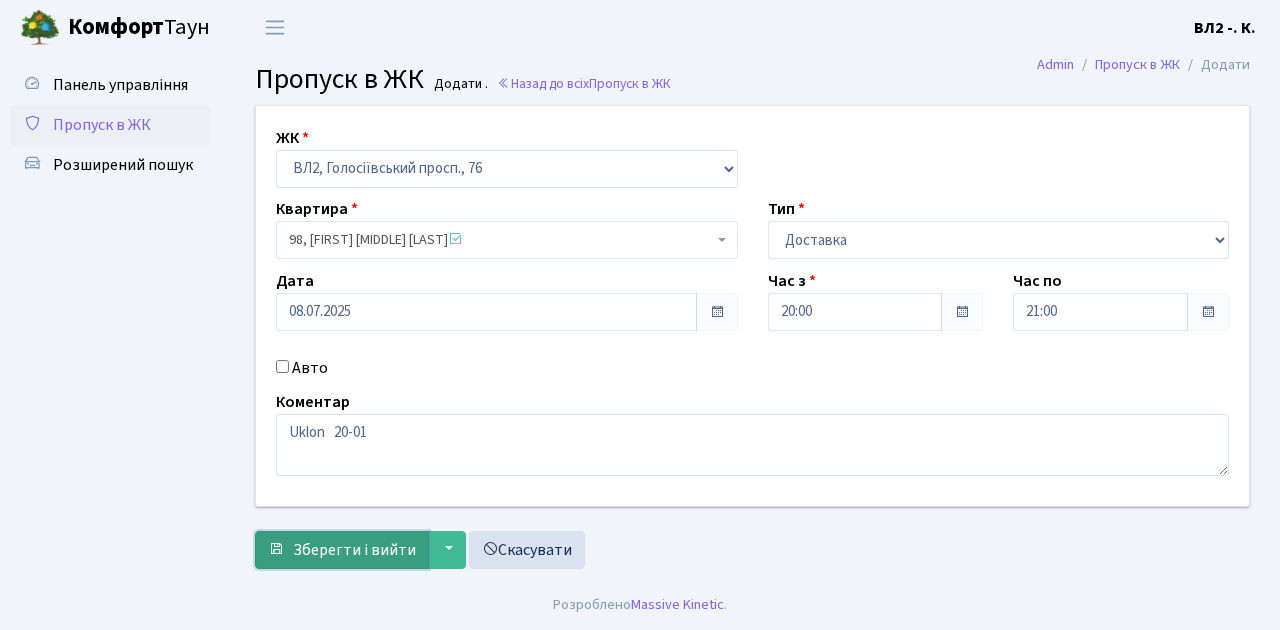 click on "Зберегти і вийти" at bounding box center (354, 550) 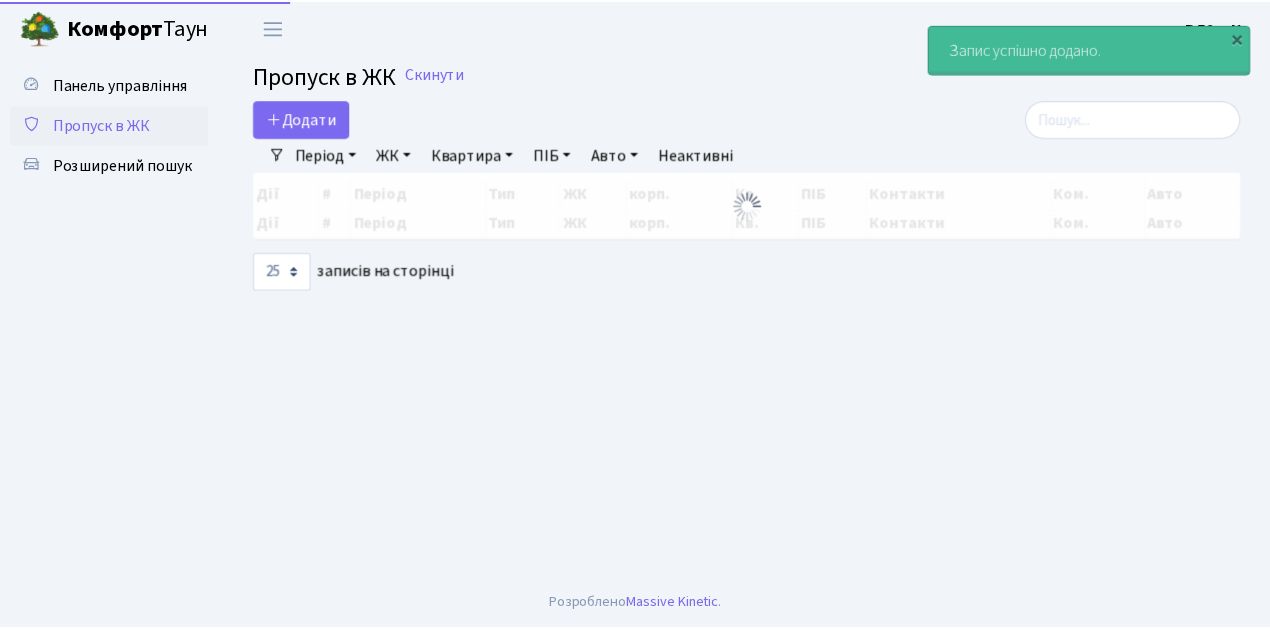 scroll, scrollTop: 0, scrollLeft: 0, axis: both 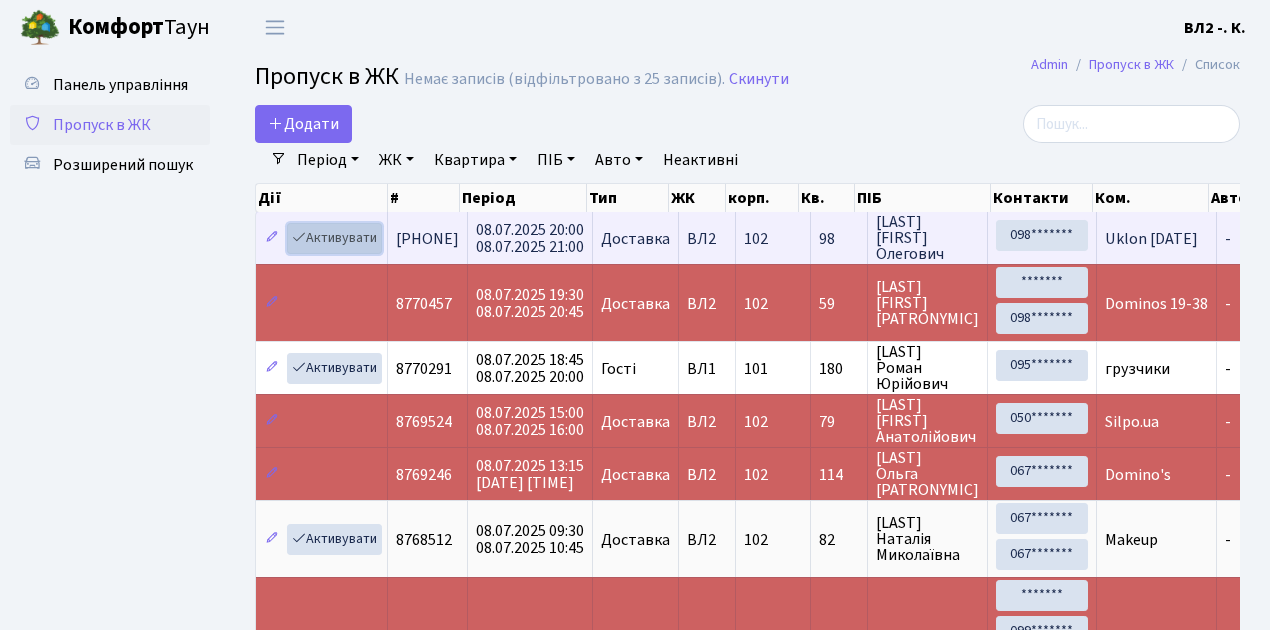 click on "Активувати" at bounding box center [334, 238] 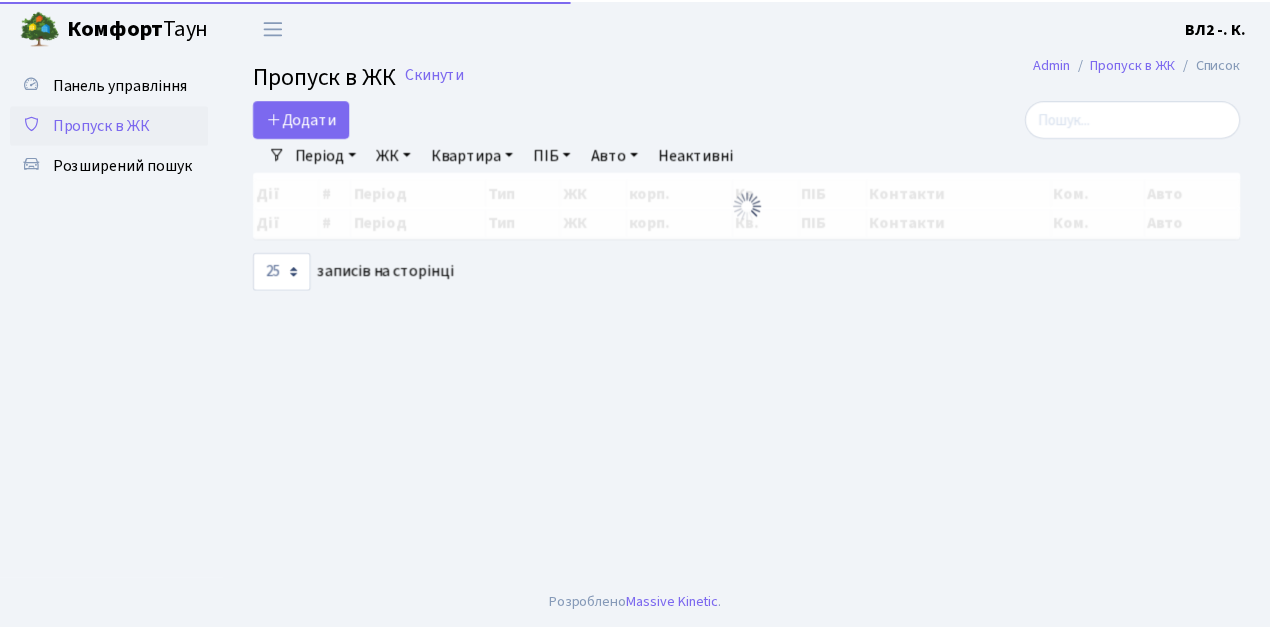scroll, scrollTop: 0, scrollLeft: 0, axis: both 